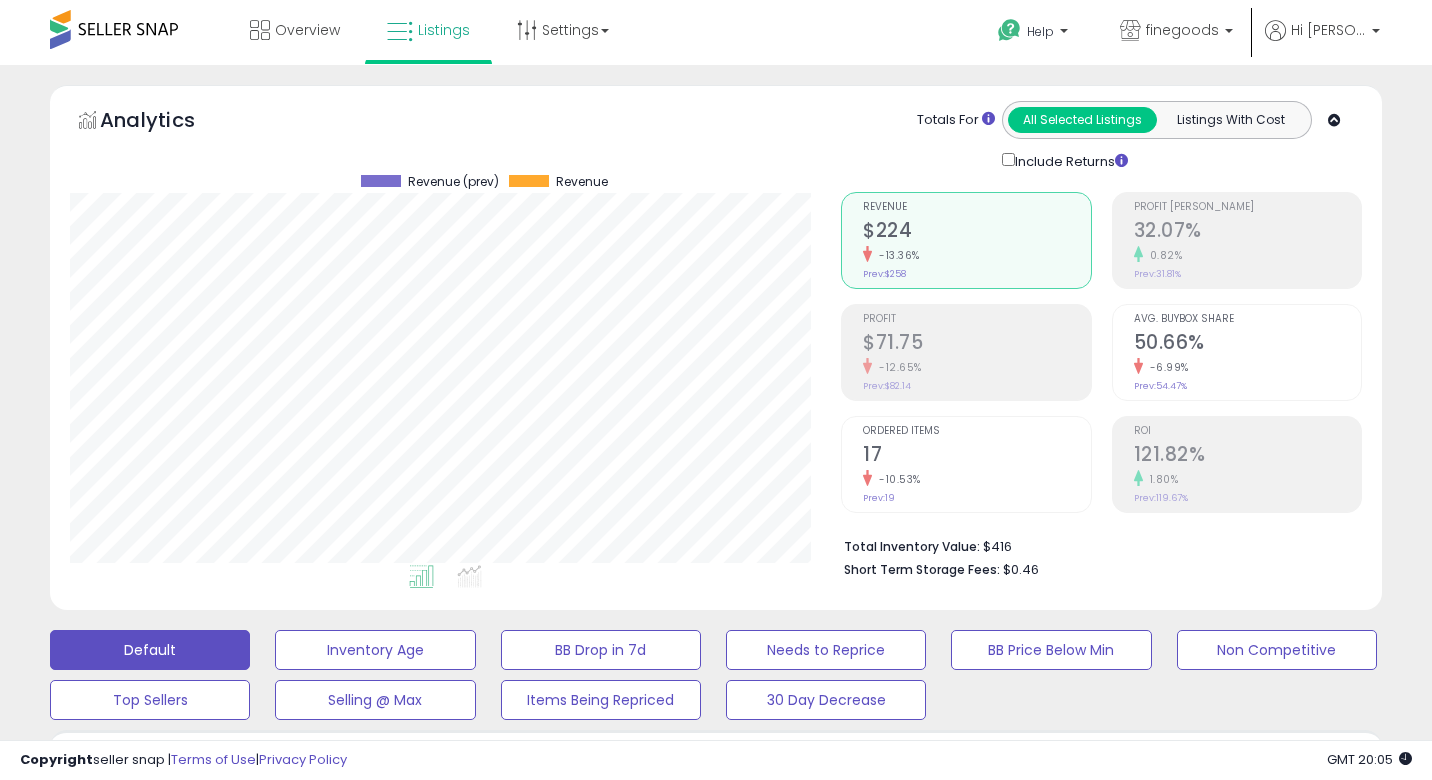 scroll, scrollTop: 1064, scrollLeft: 0, axis: vertical 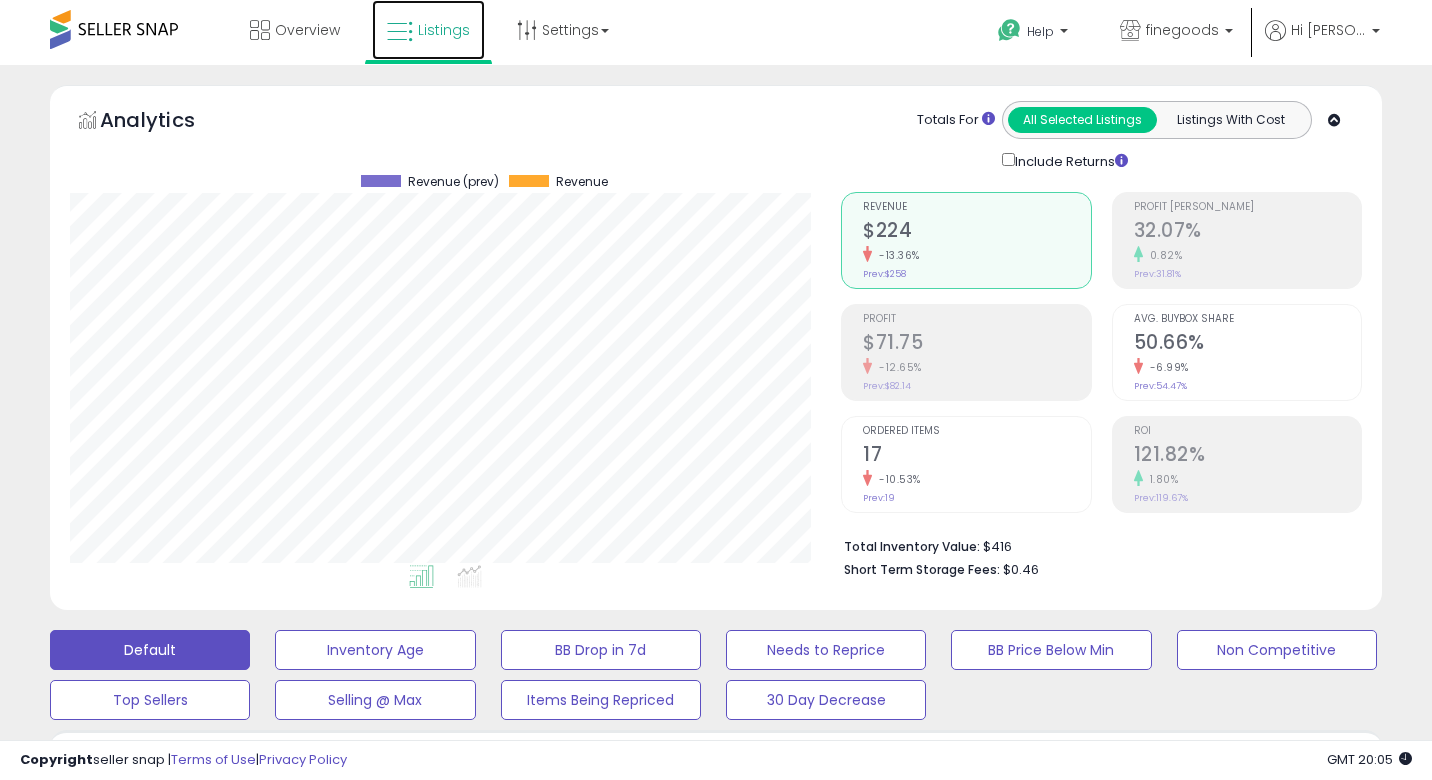 click on "Listings" at bounding box center (428, 30) 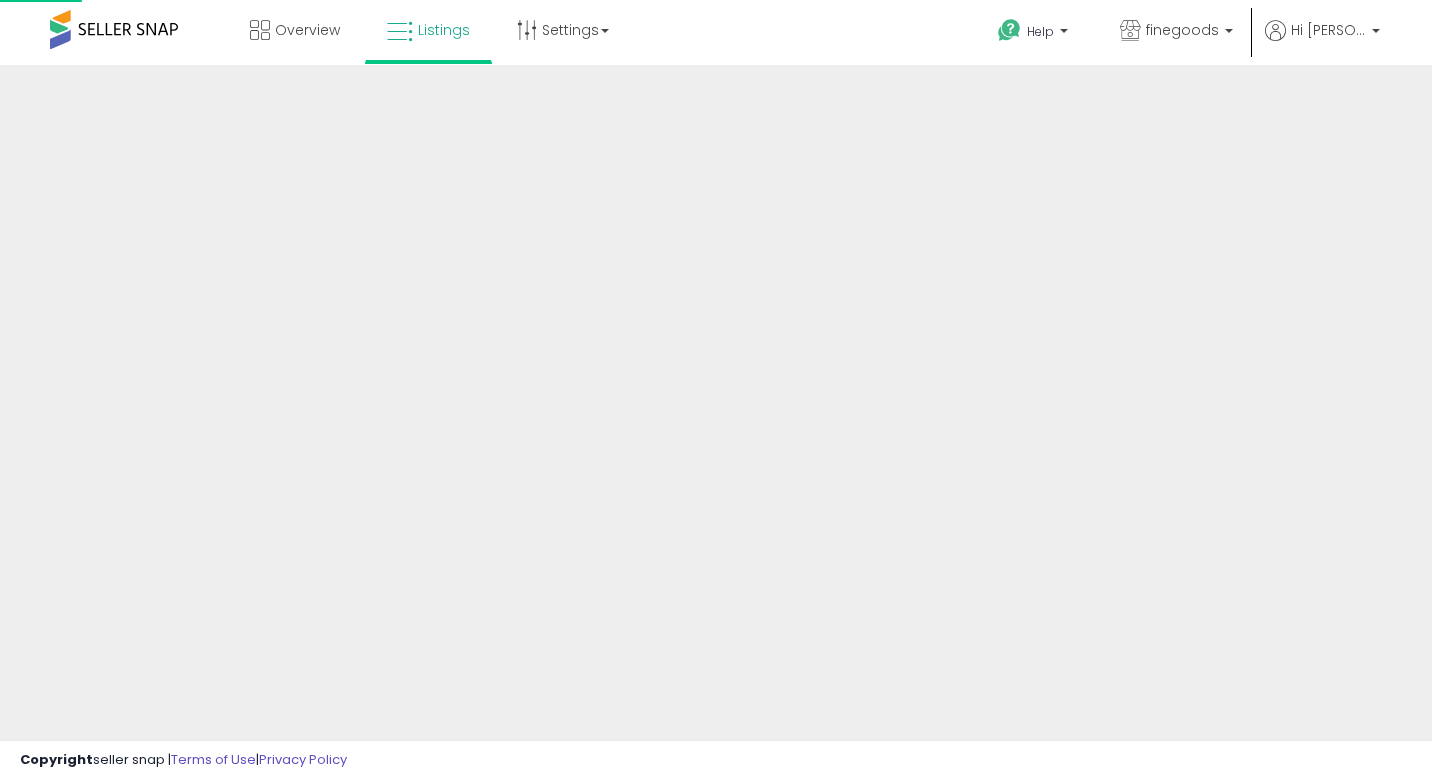 scroll, scrollTop: 0, scrollLeft: 0, axis: both 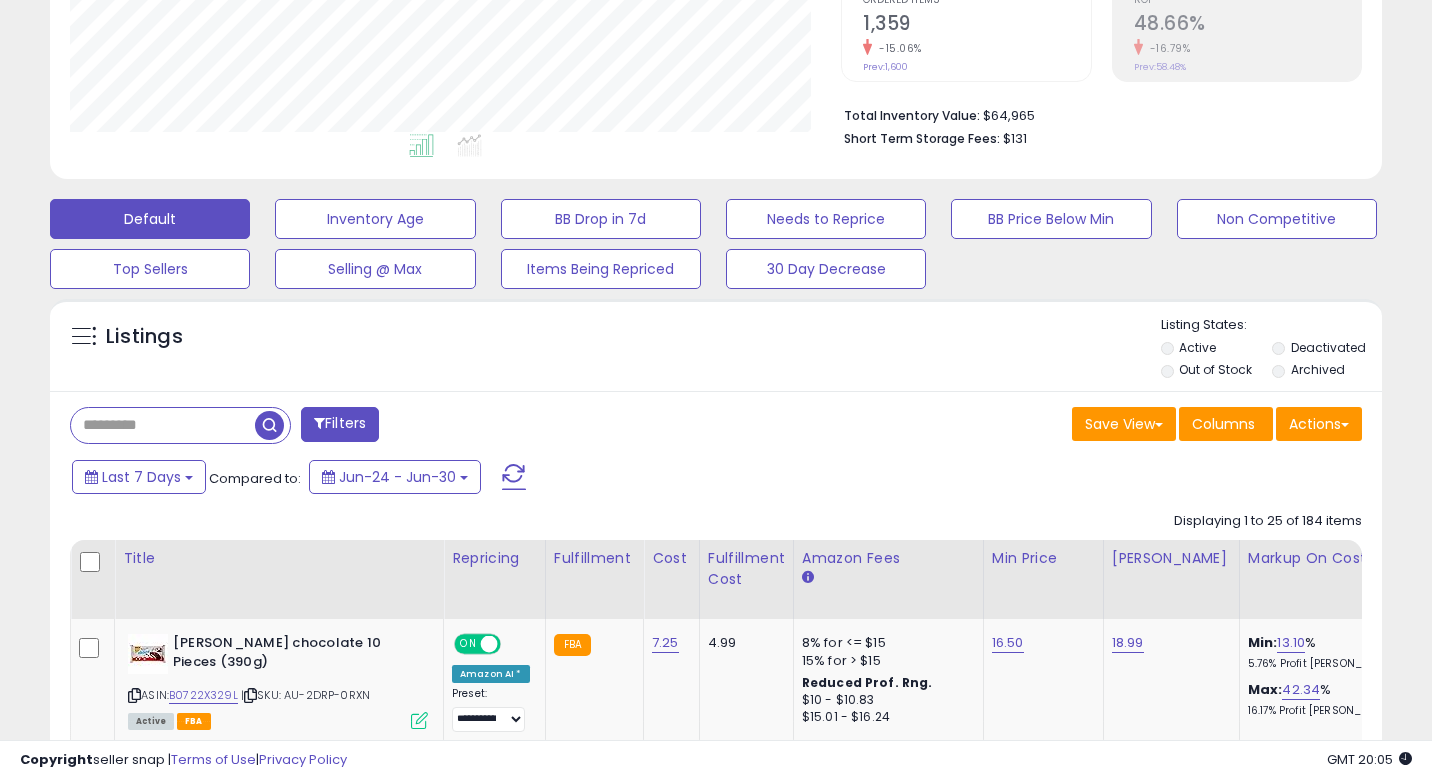 click at bounding box center (163, 425) 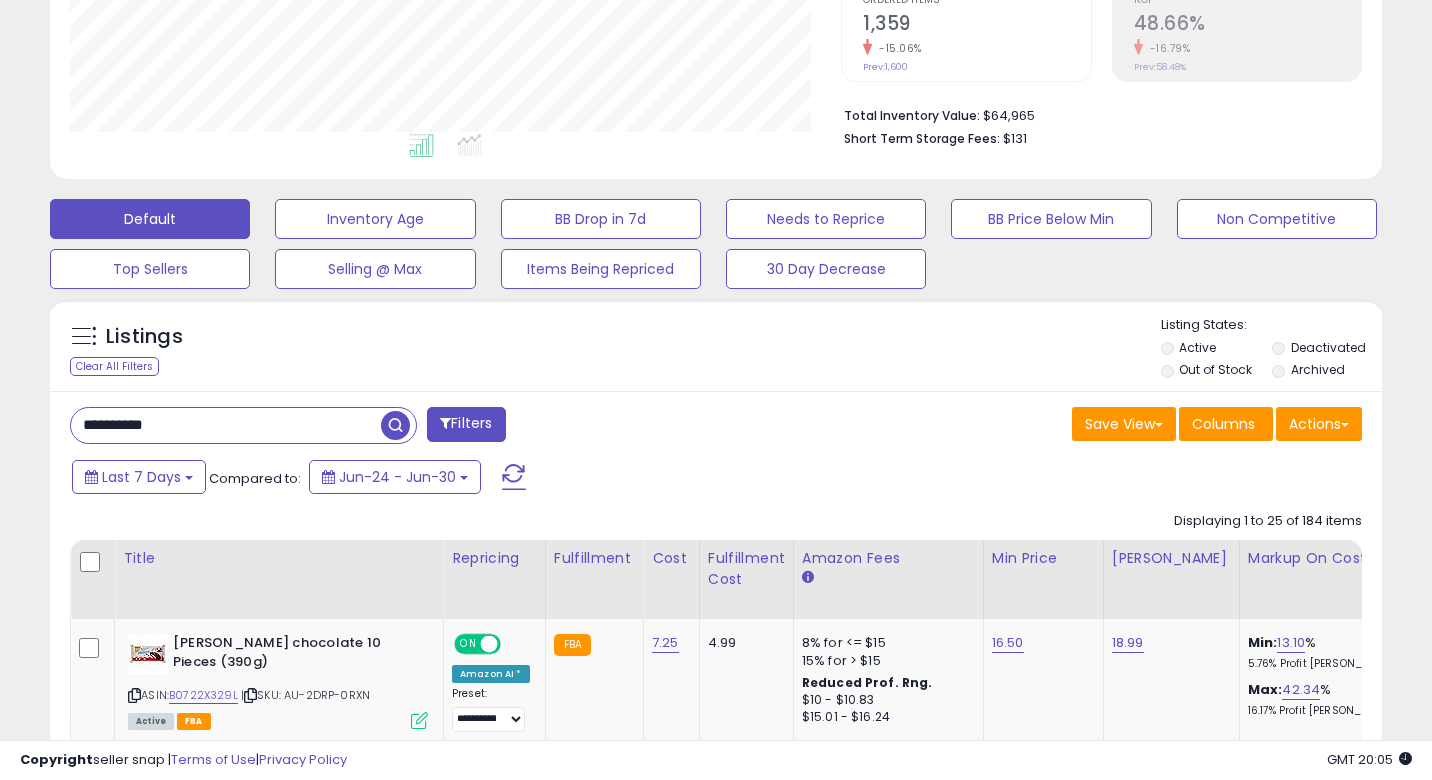 type on "**********" 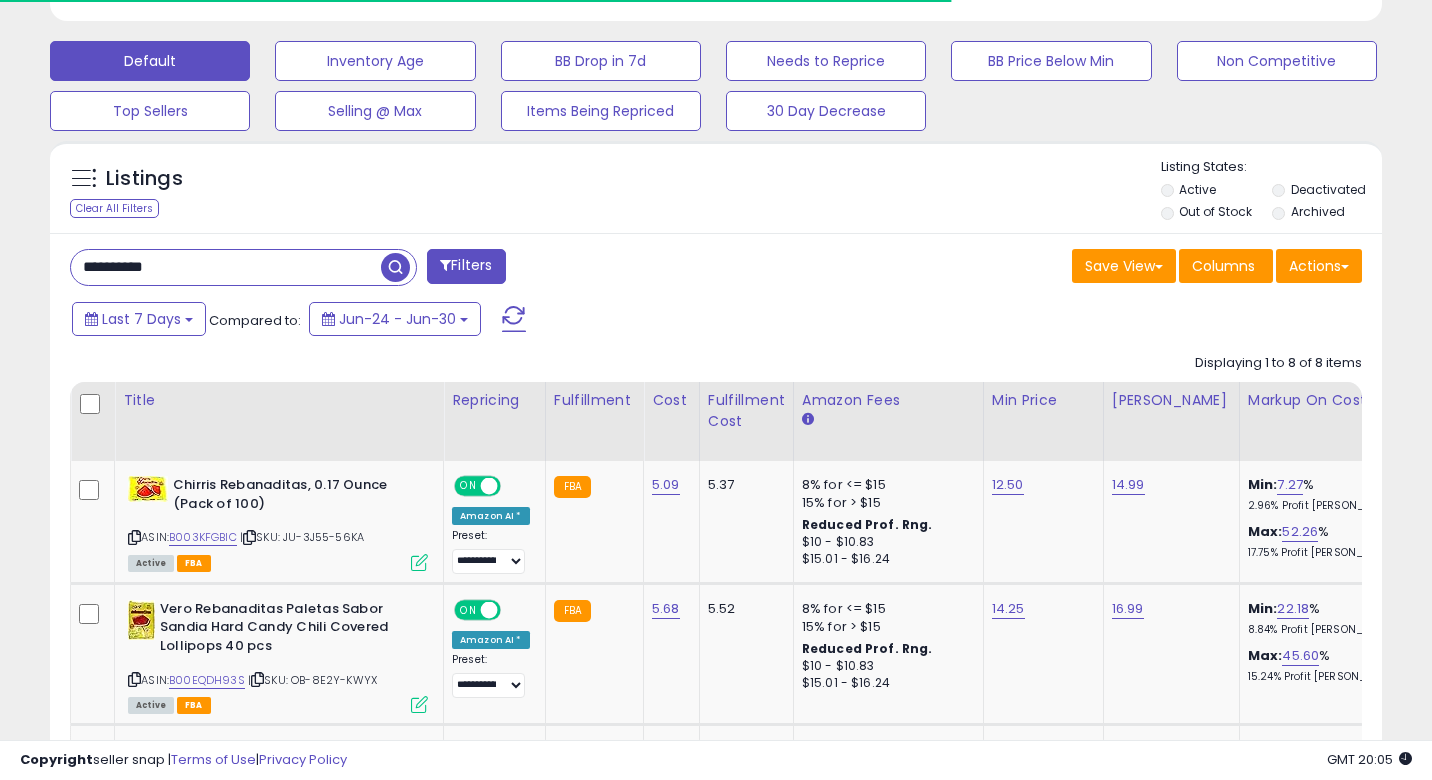 scroll, scrollTop: 850, scrollLeft: 0, axis: vertical 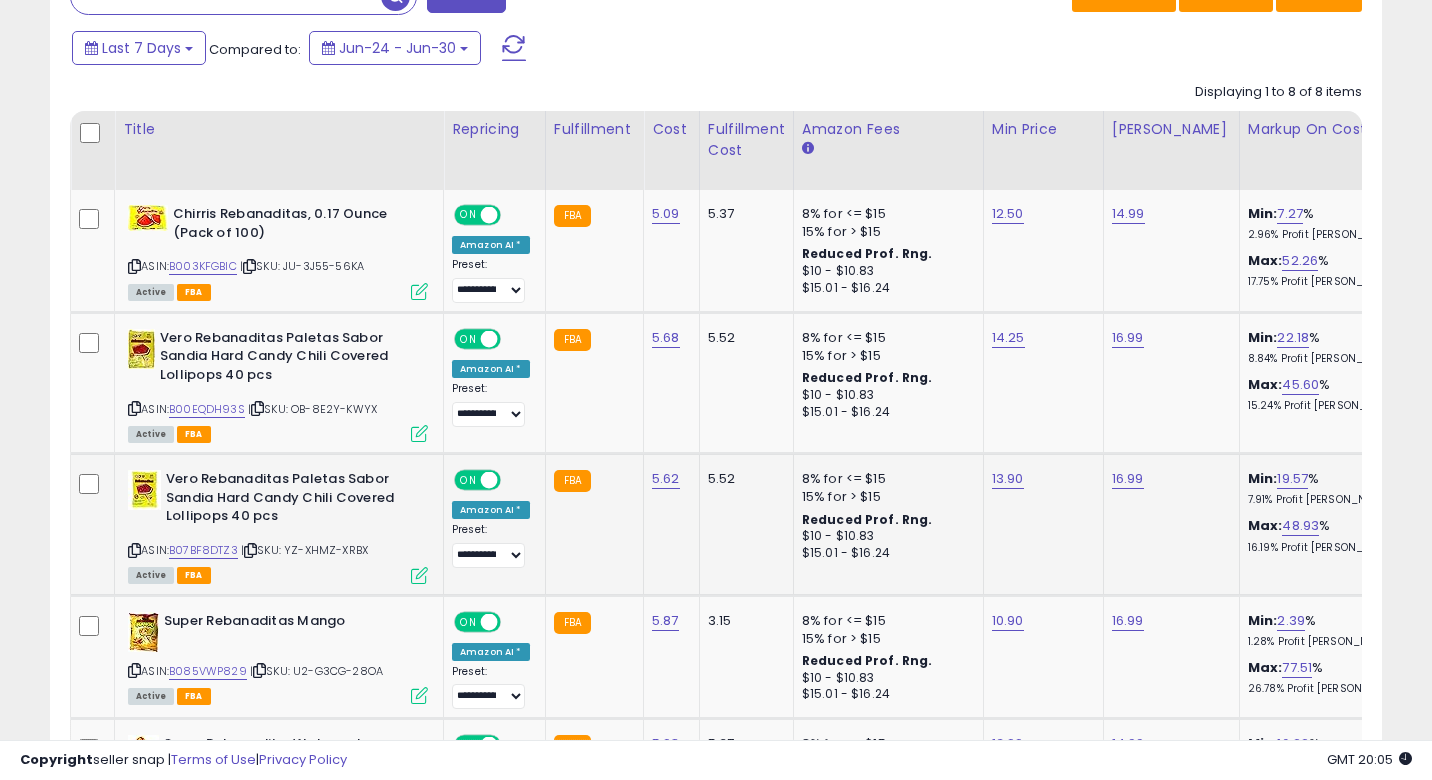 click at bounding box center (419, 575) 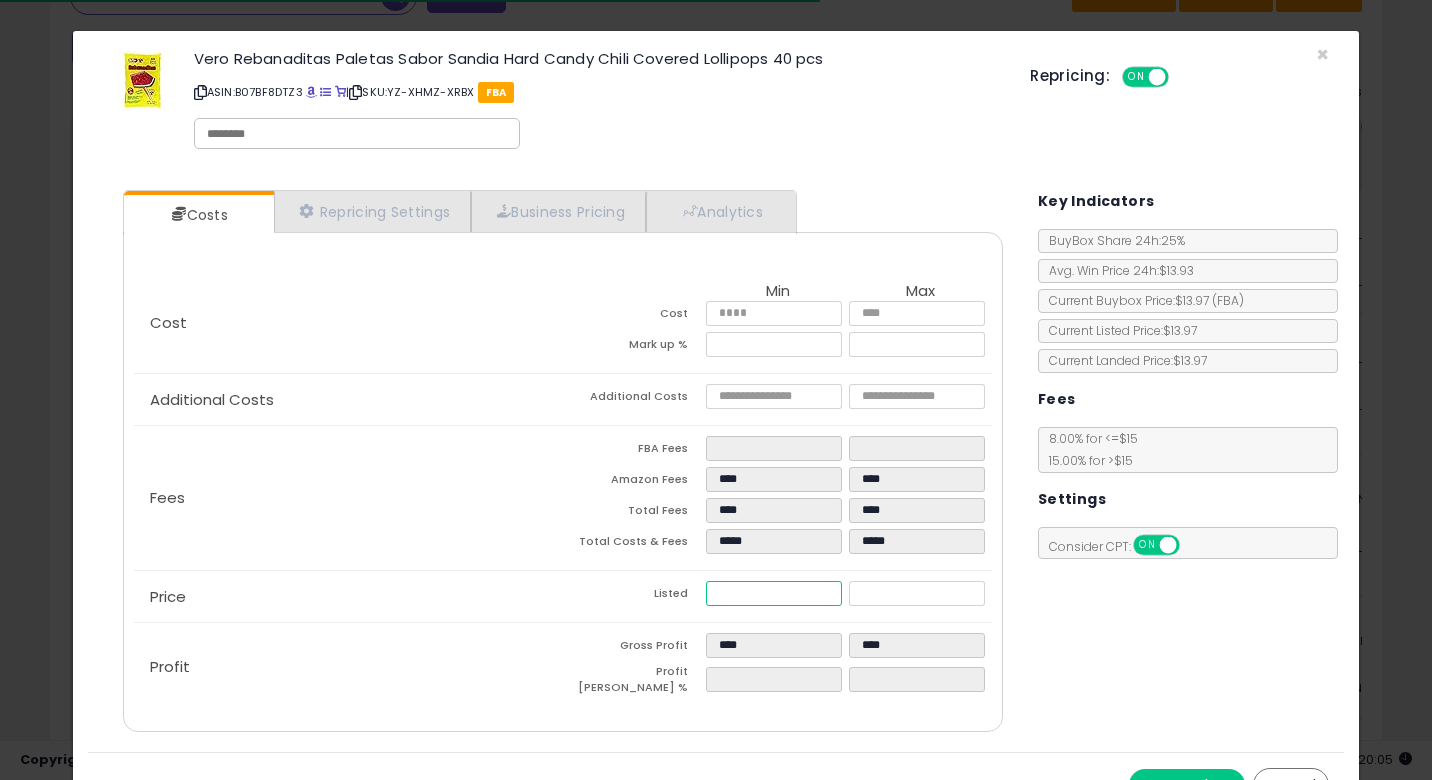 click on "*****" at bounding box center (774, 593) 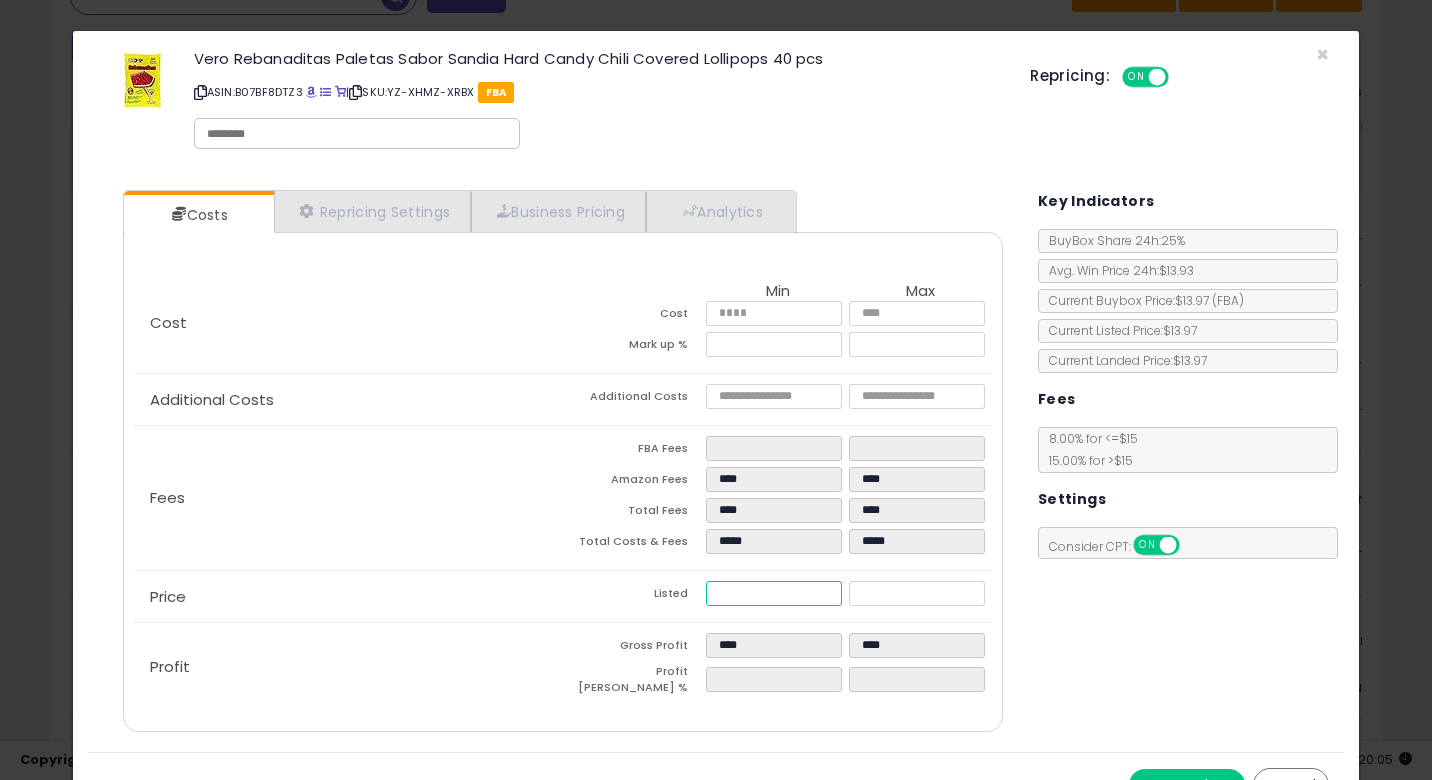 type on "****" 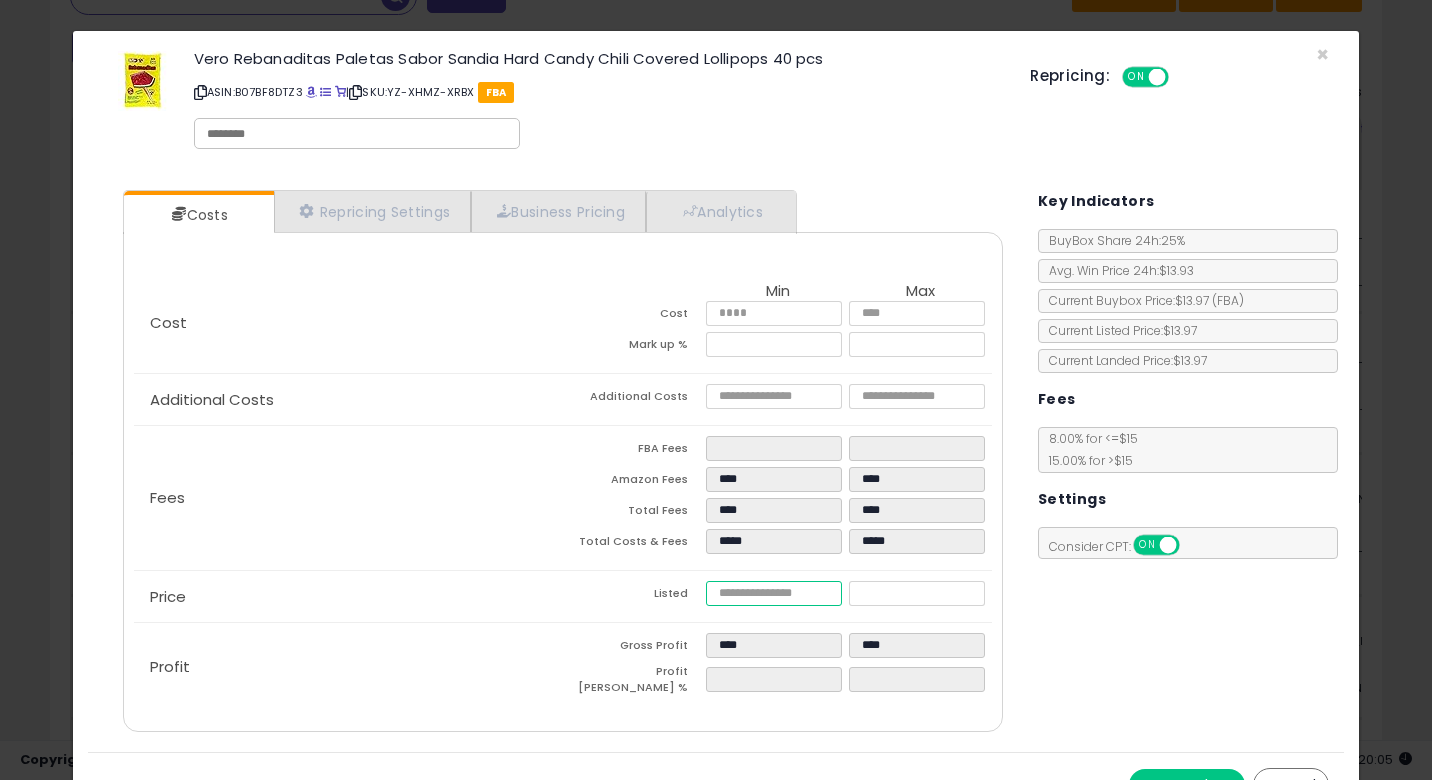 type on "****" 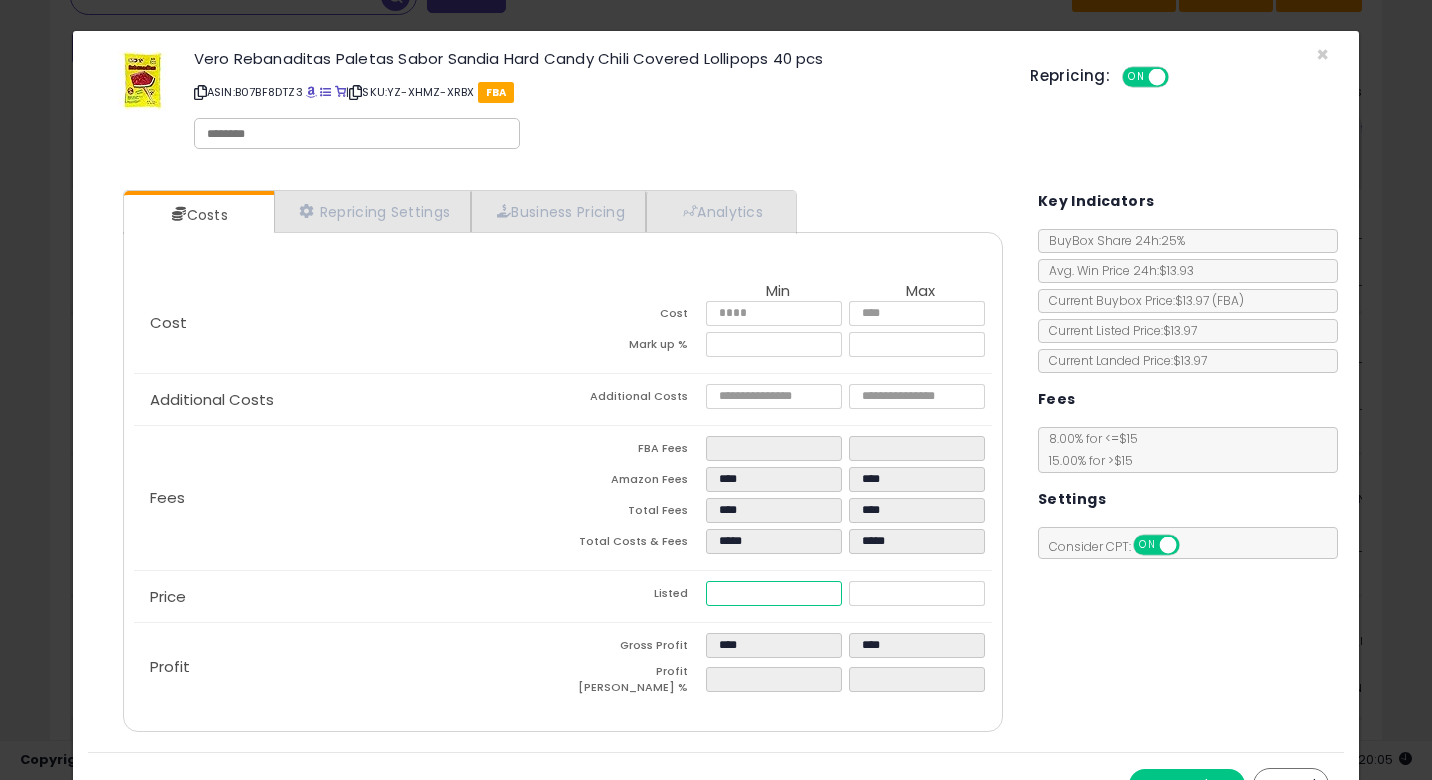 type on "****" 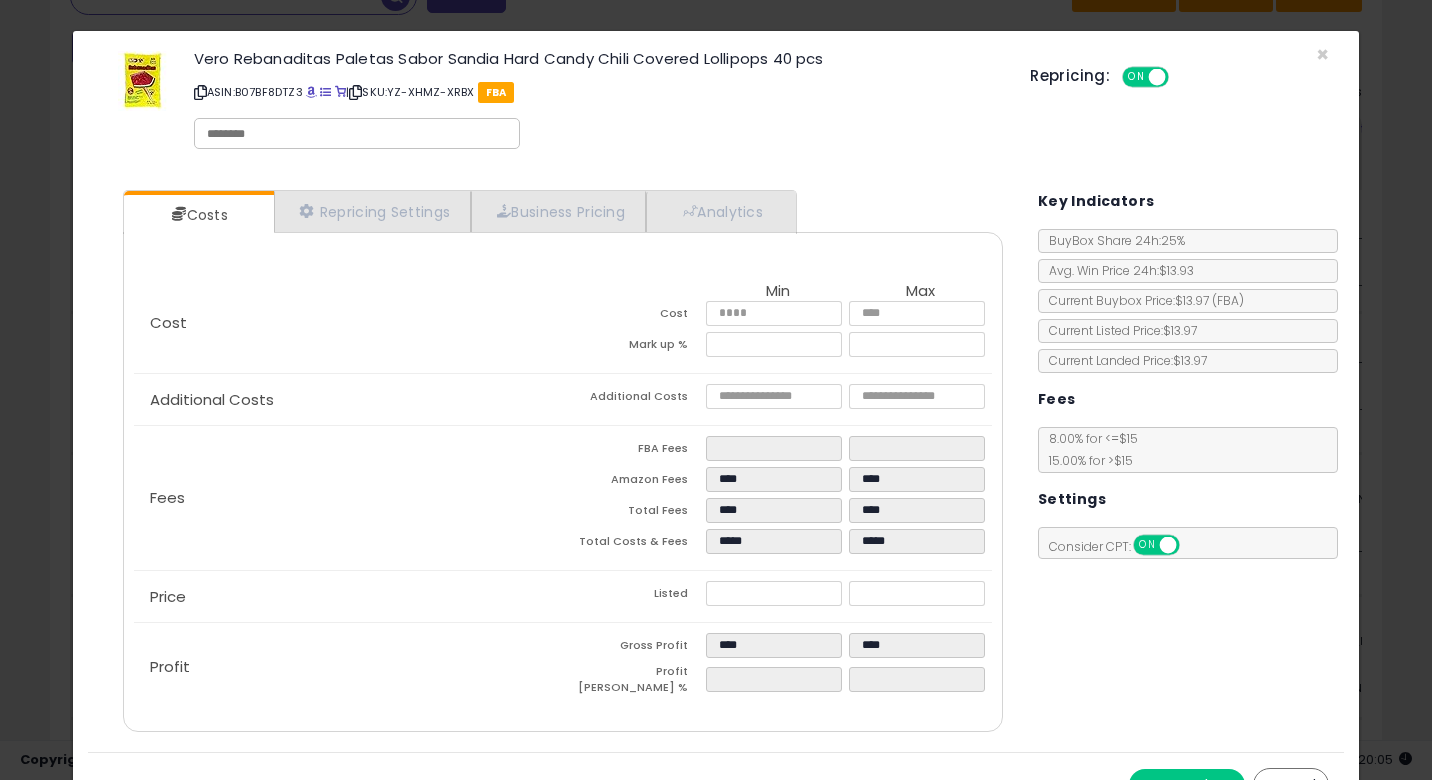 type on "*****" 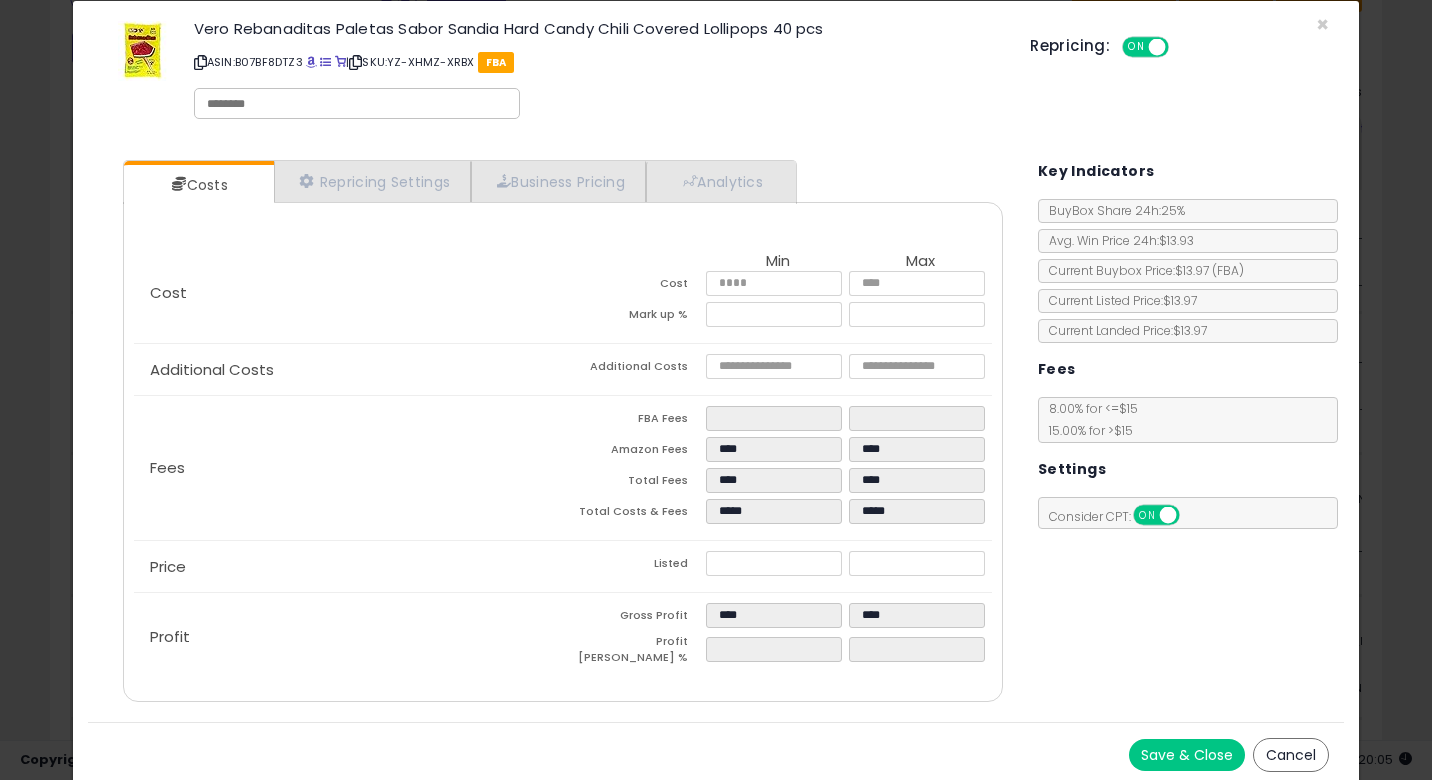 click on "Save & Close" at bounding box center (1187, 755) 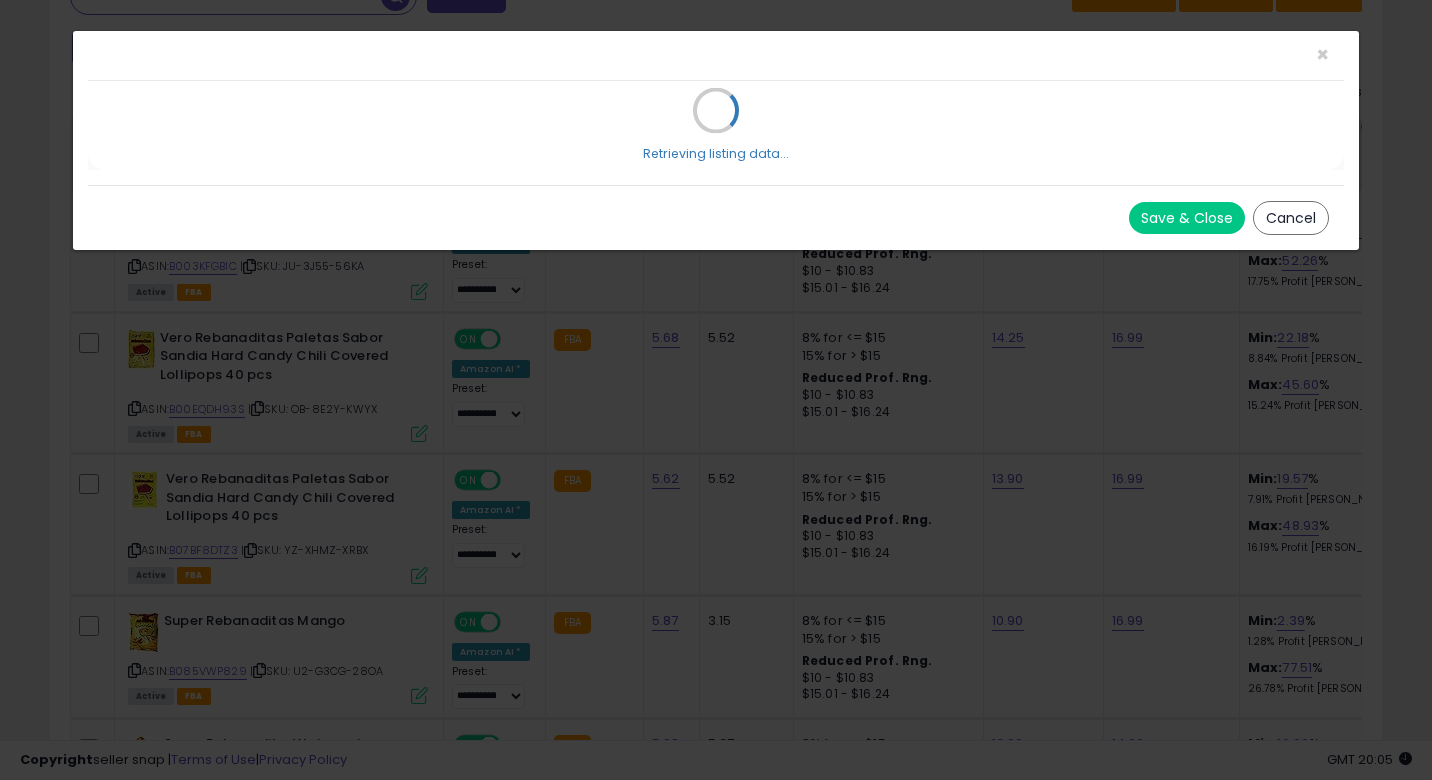 scroll, scrollTop: 0, scrollLeft: 0, axis: both 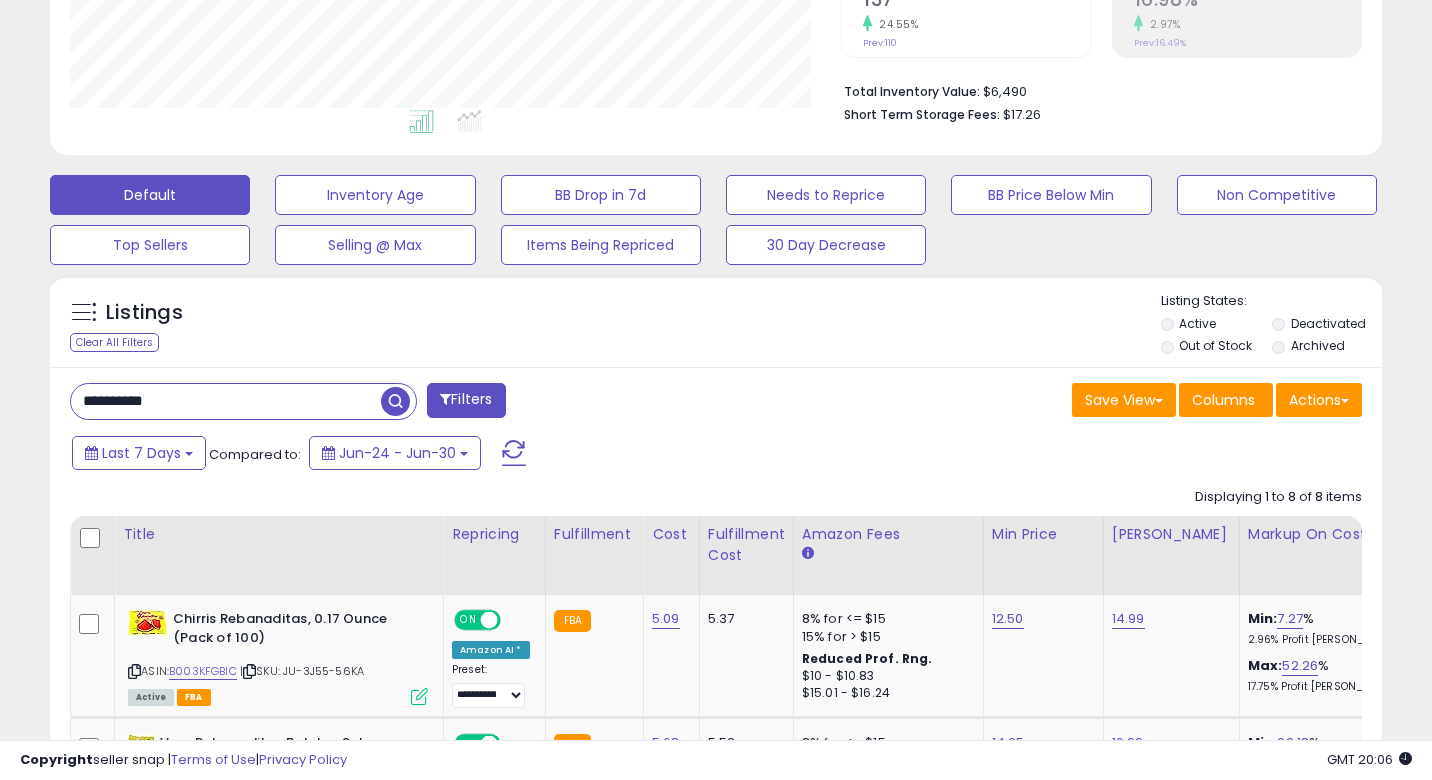 click on "**********" at bounding box center [226, 401] 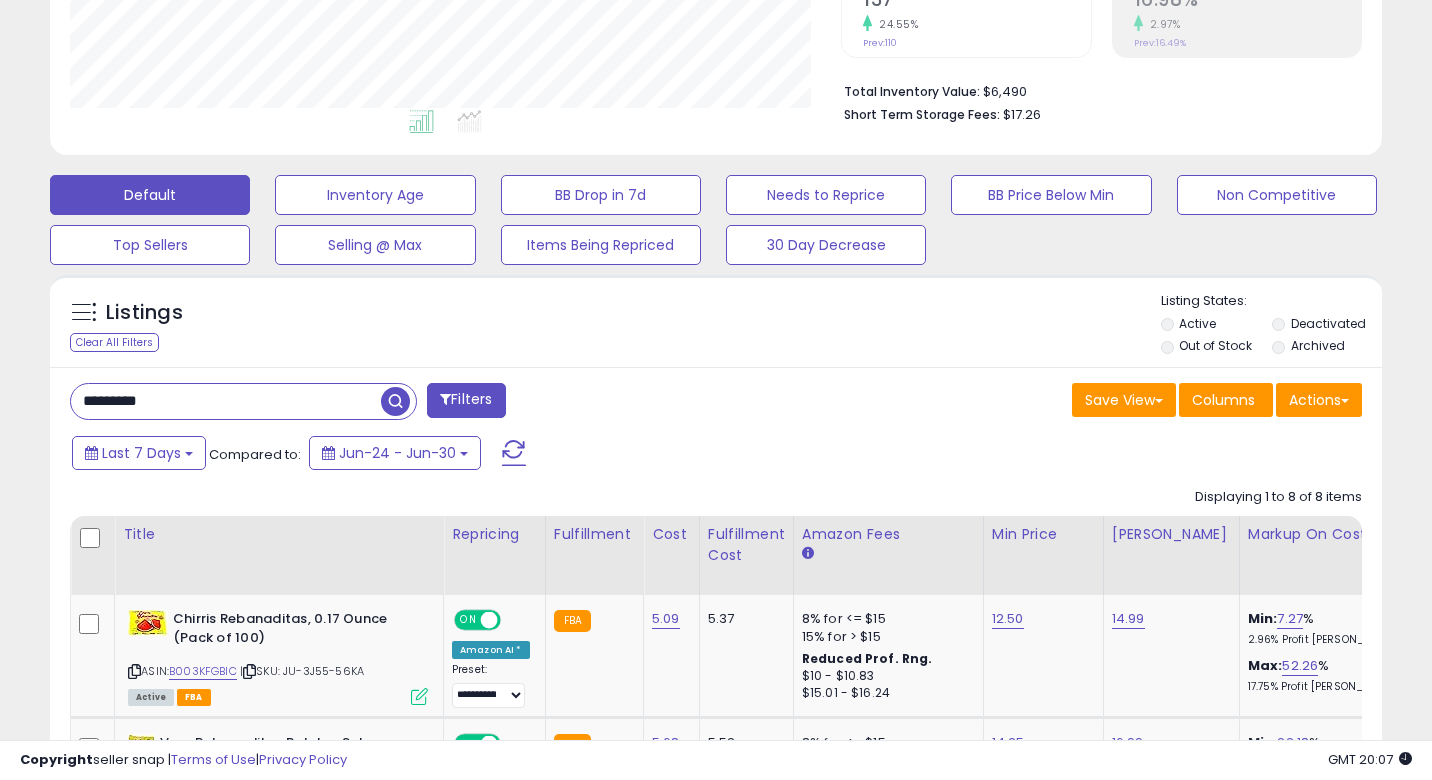 type on "*********" 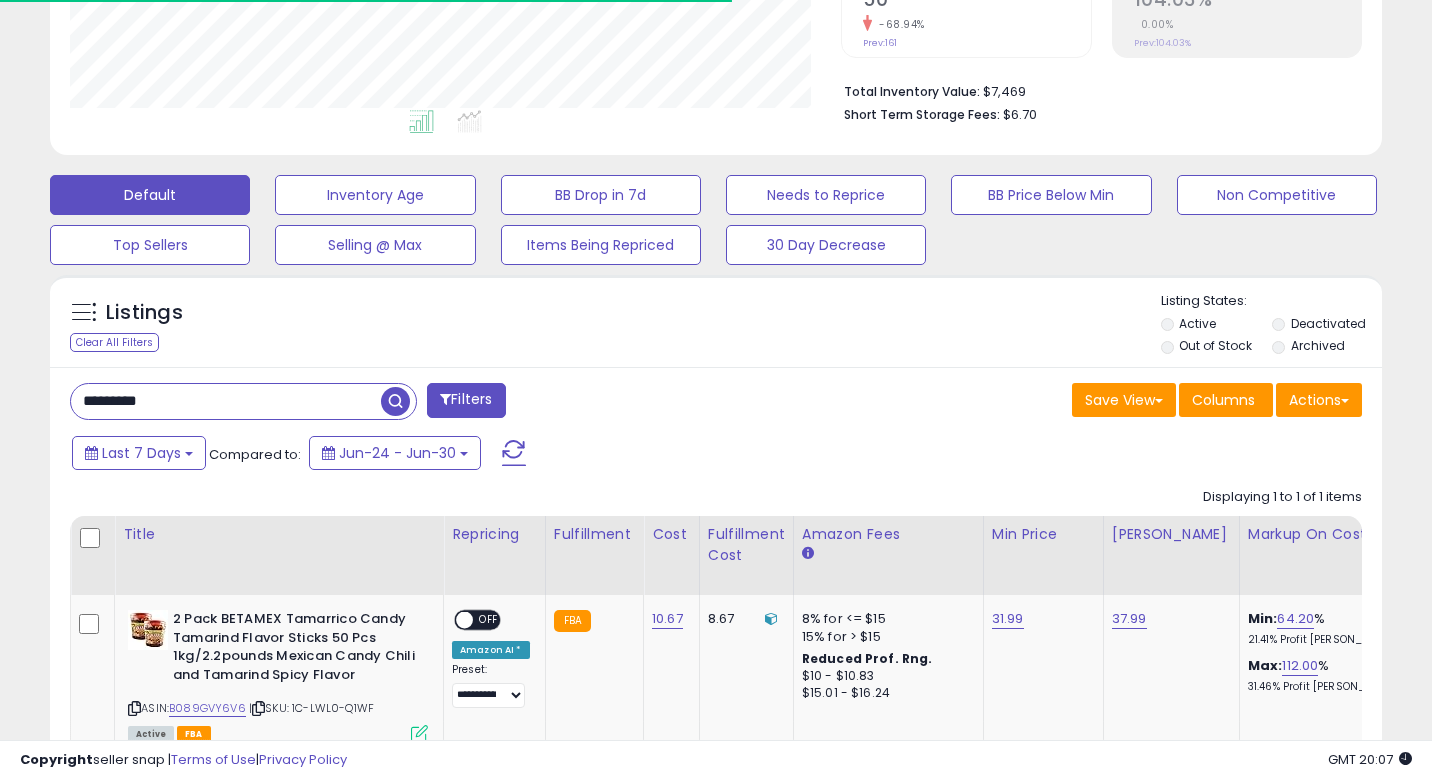 scroll, scrollTop: 584, scrollLeft: 0, axis: vertical 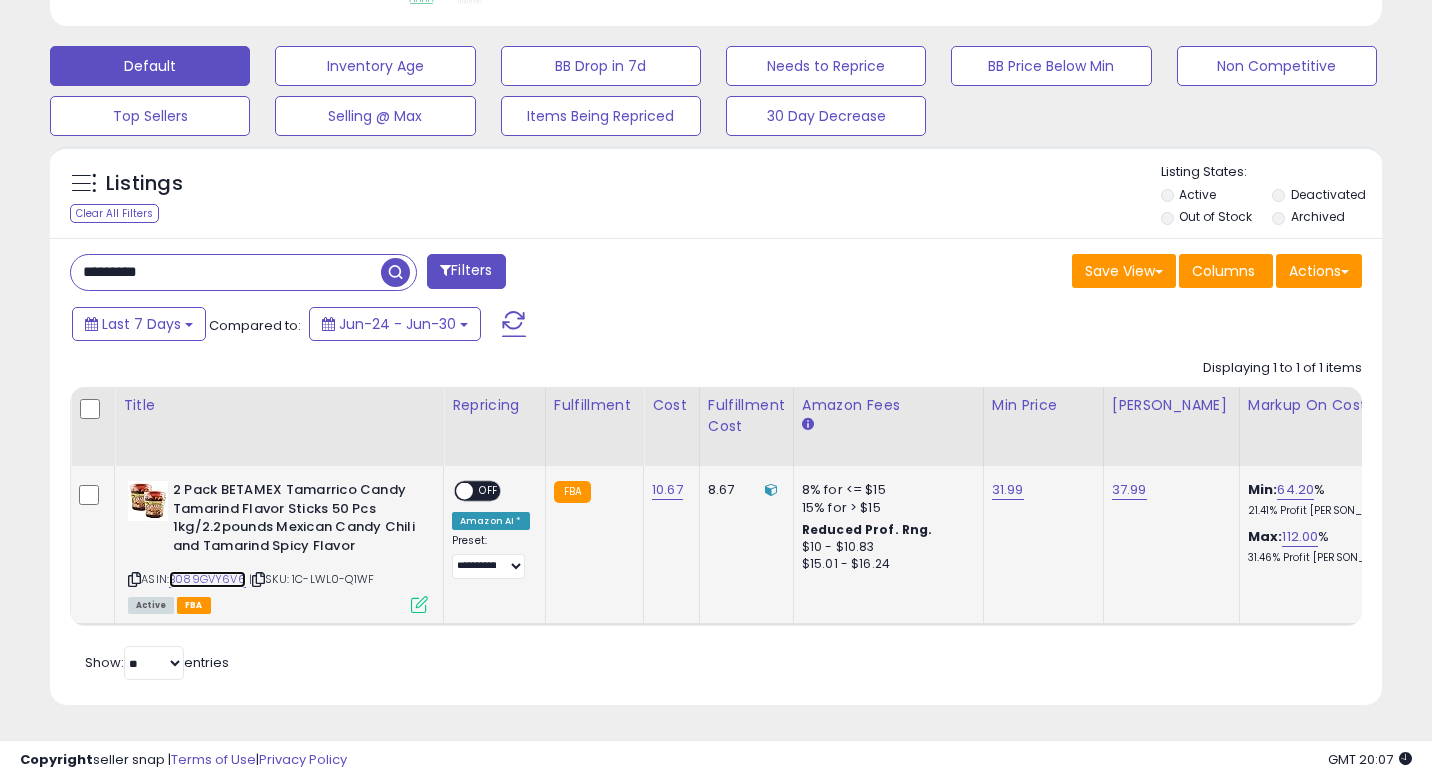 click on "B089GVY6V6" at bounding box center (207, 579) 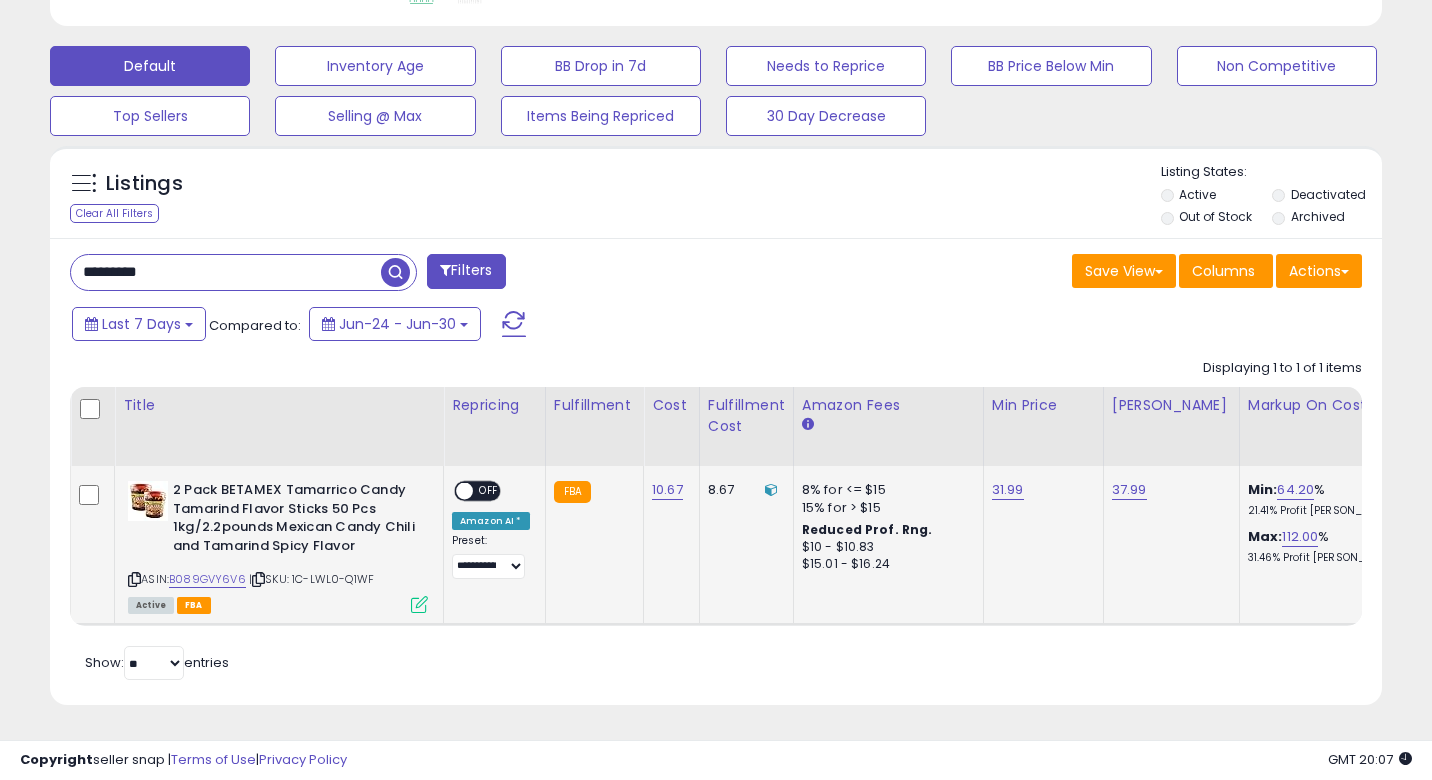 click on "**********" at bounding box center (491, 530) 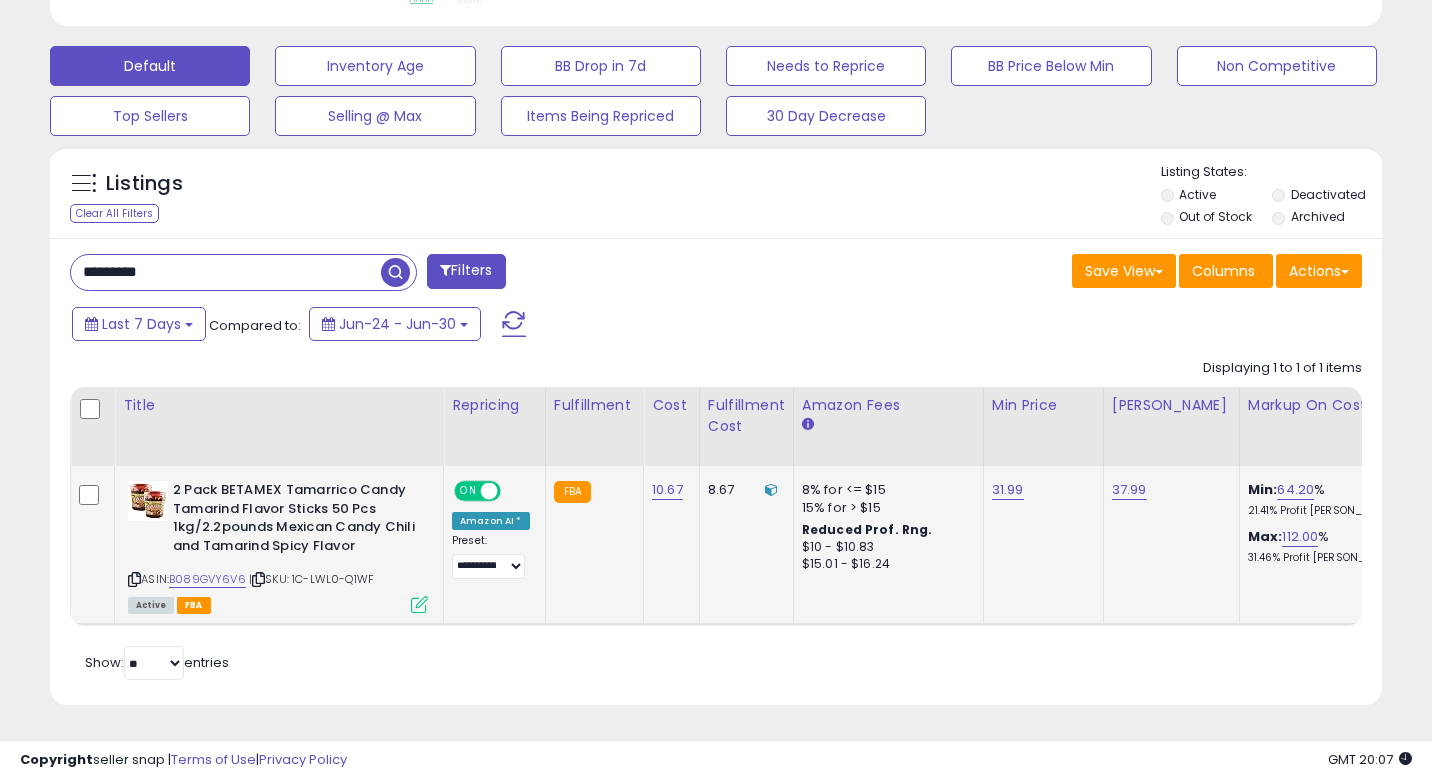 click at bounding box center (419, 604) 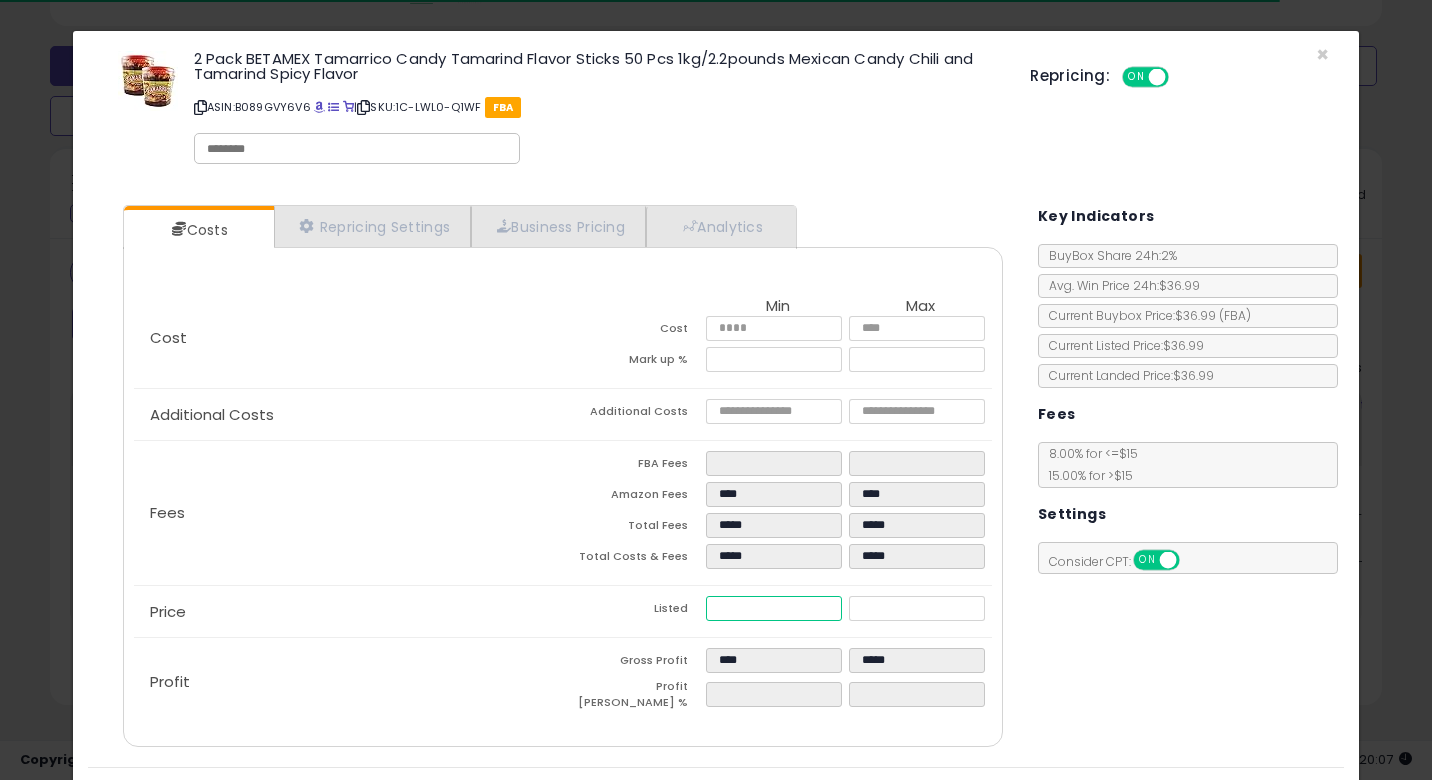 click on "*****" at bounding box center (774, 608) 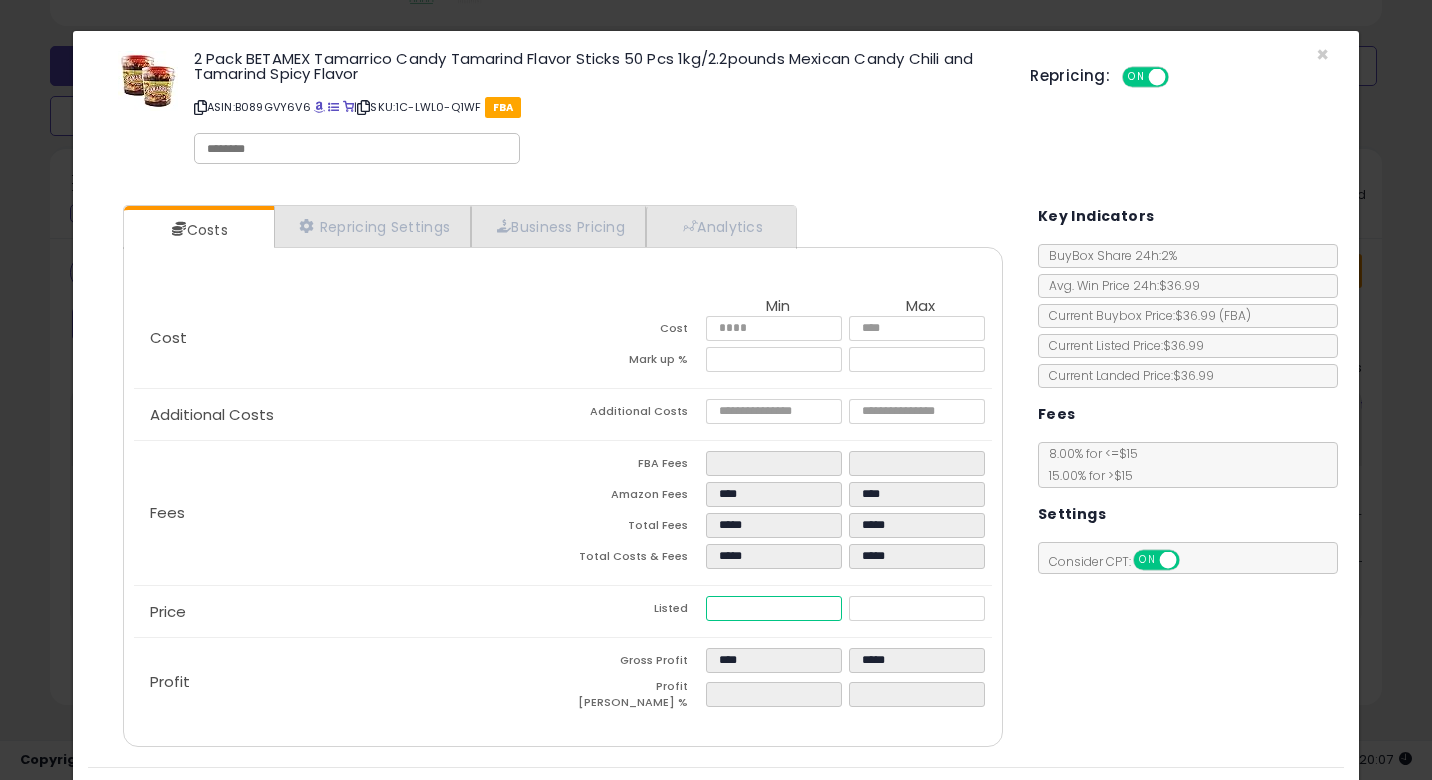click on "*****" at bounding box center [774, 608] 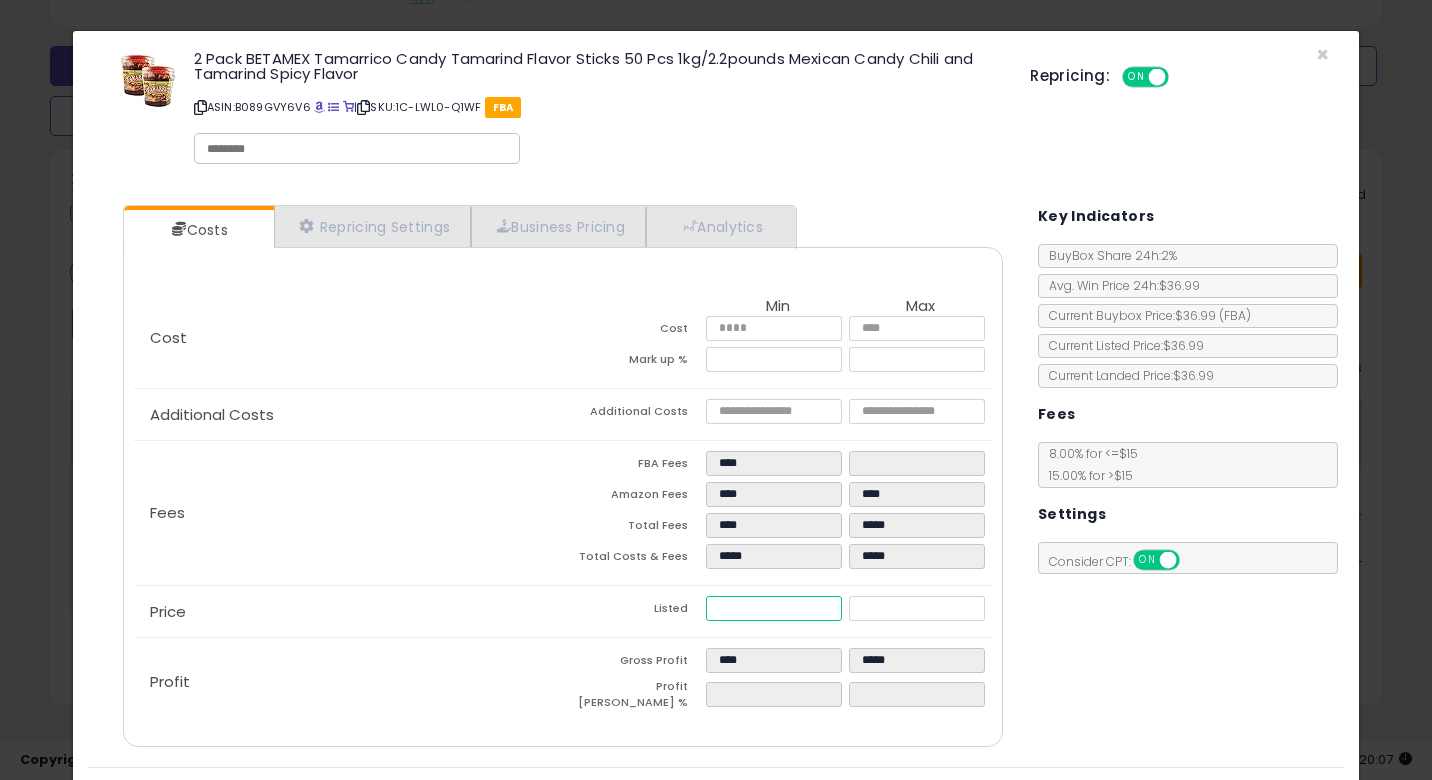 type on "****" 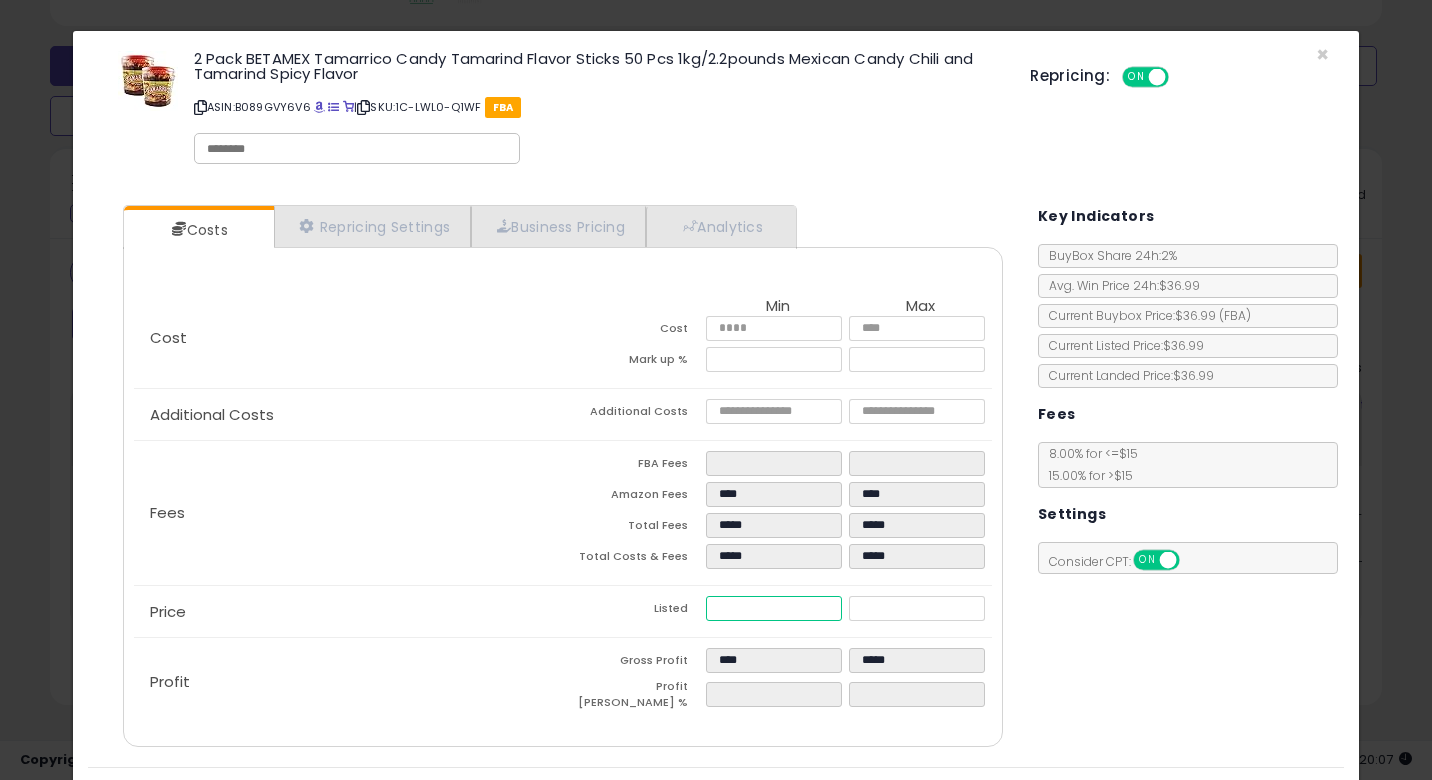 type on "****" 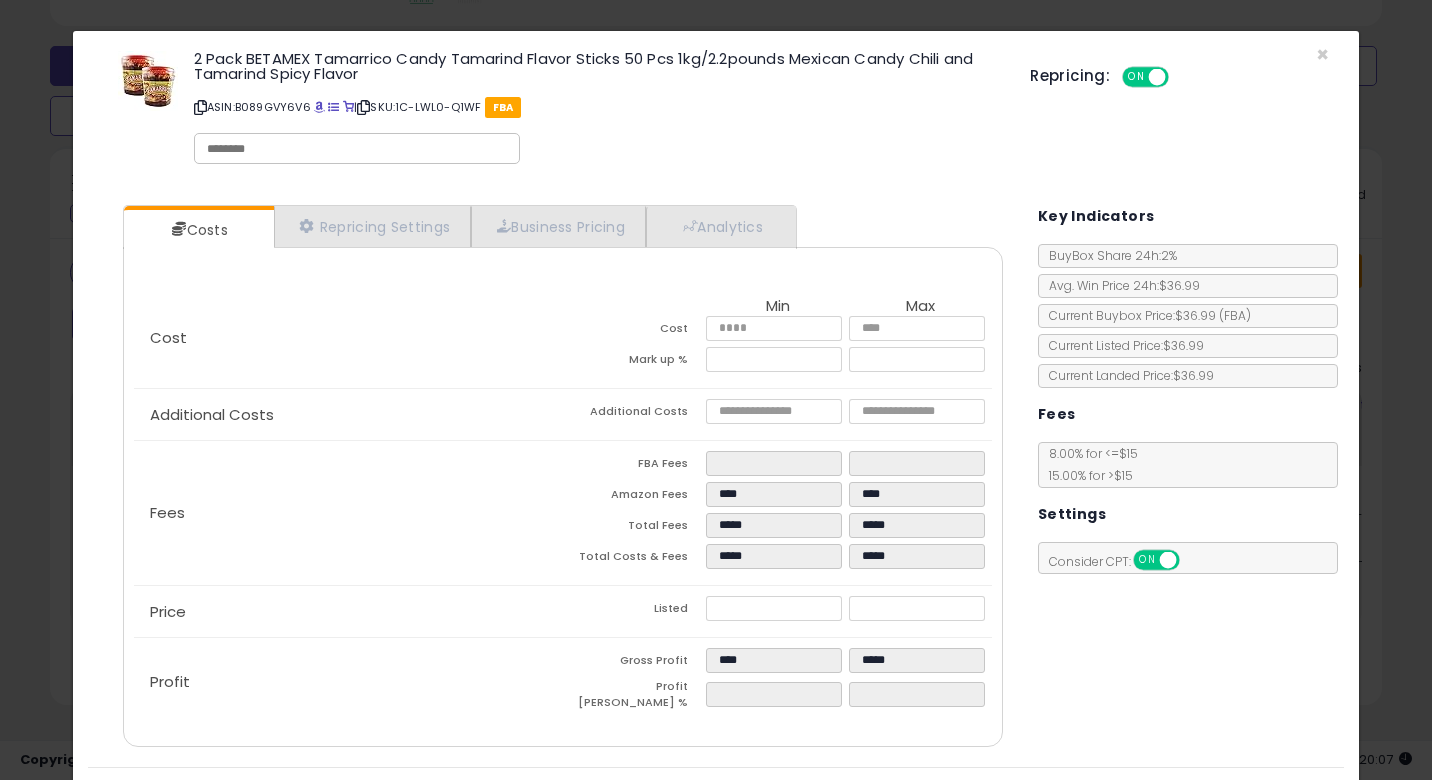 type on "*****" 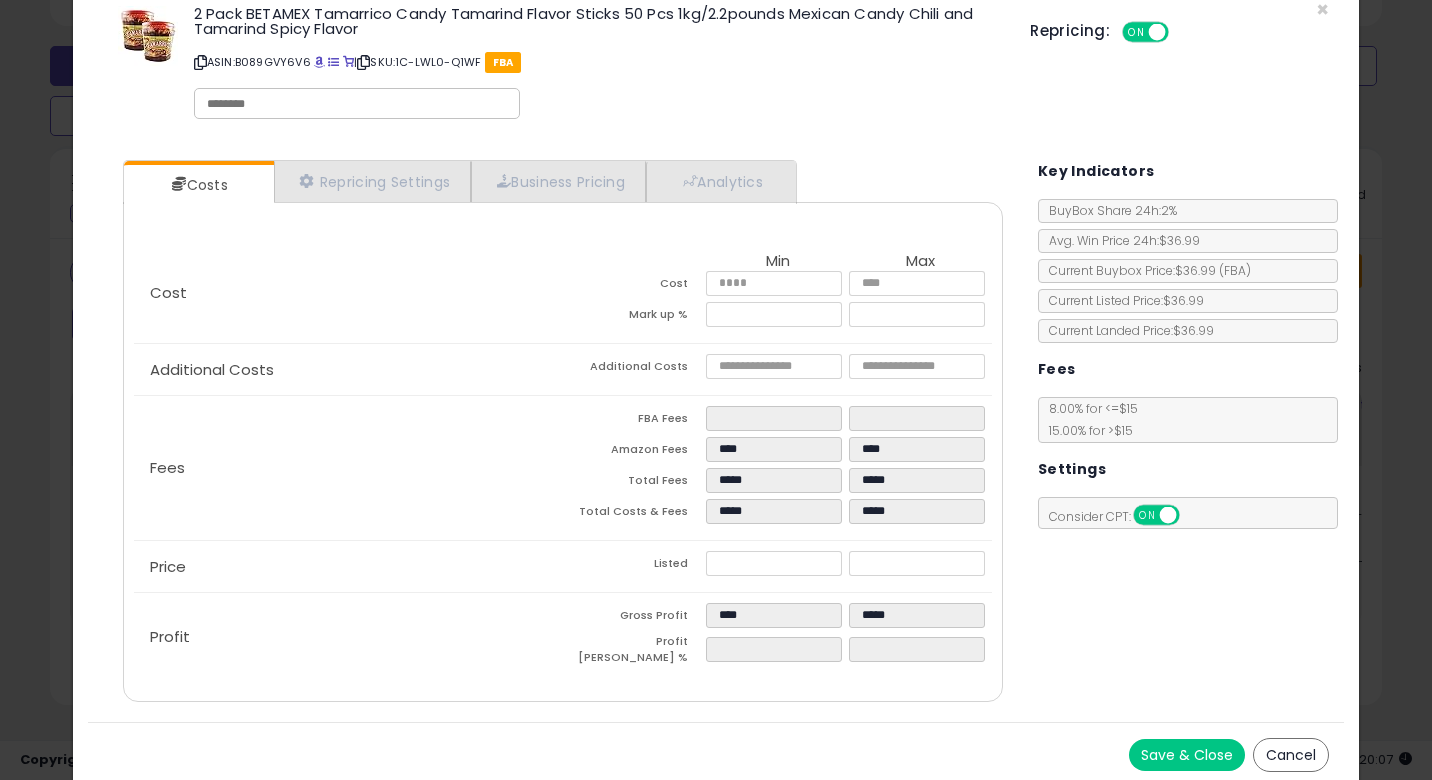 click on "Save & Close" at bounding box center (1187, 755) 